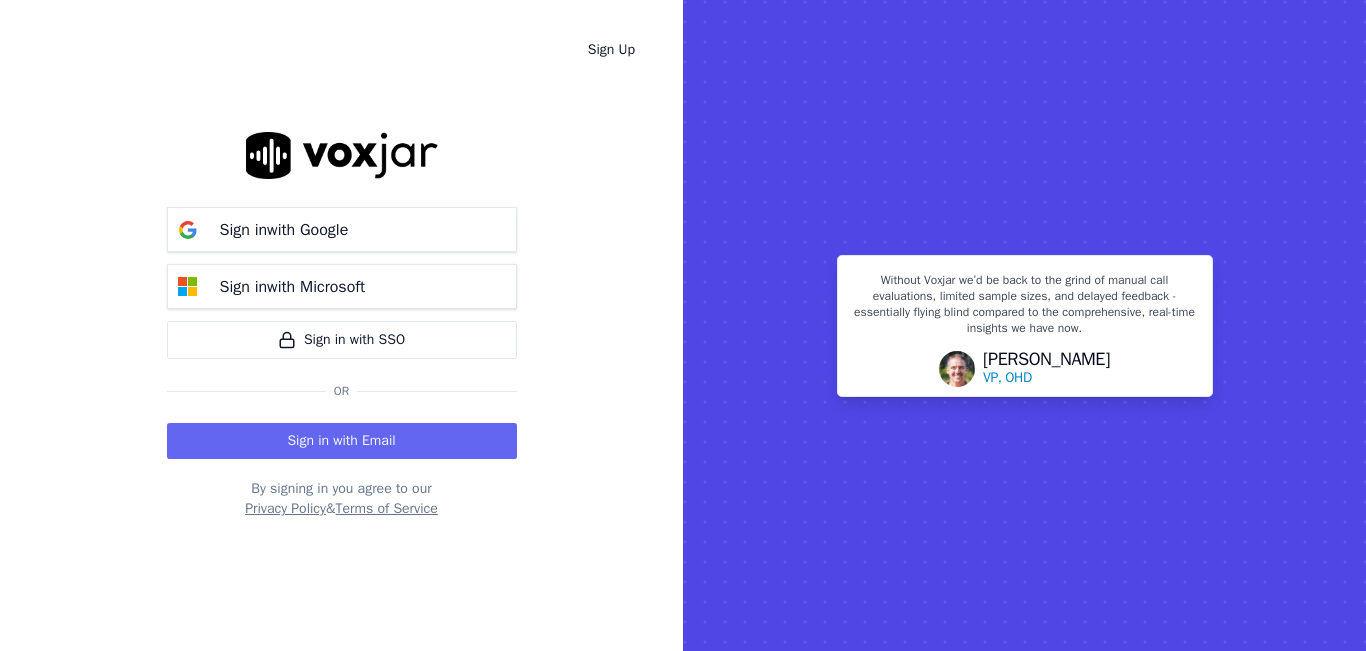 scroll, scrollTop: 0, scrollLeft: 0, axis: both 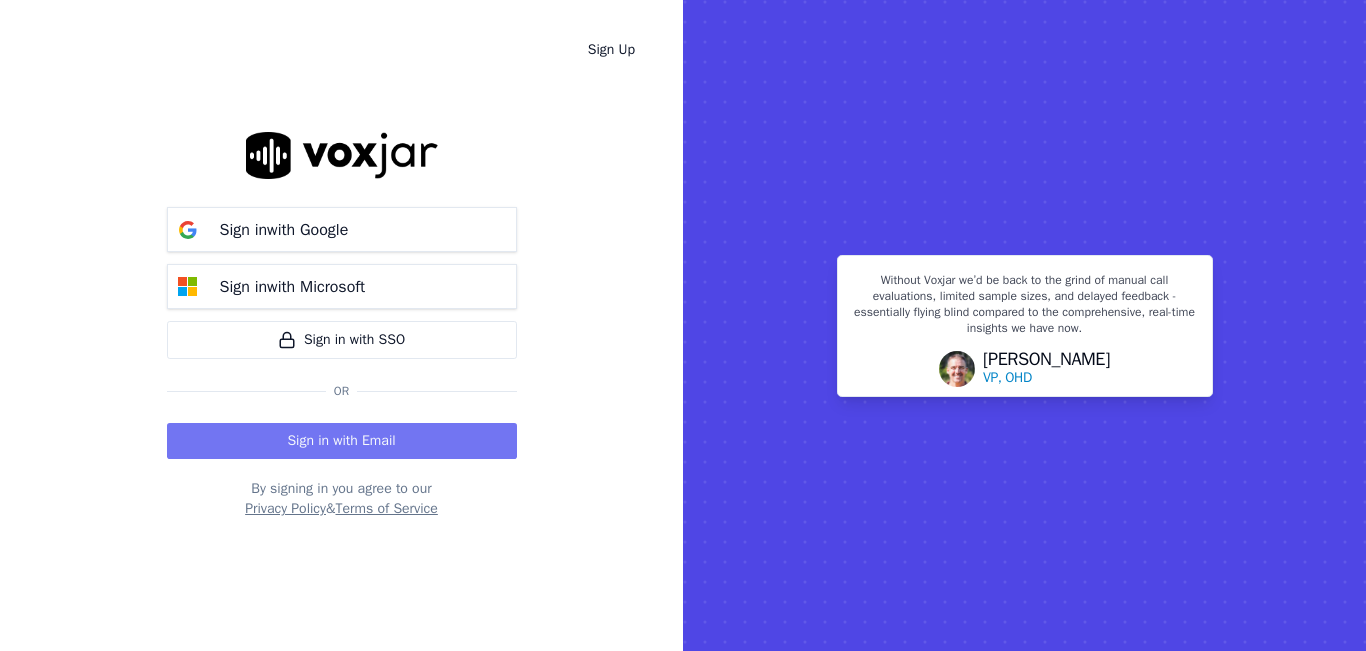 drag, startPoint x: 0, startPoint y: 0, endPoint x: 300, endPoint y: 431, distance: 525.1295 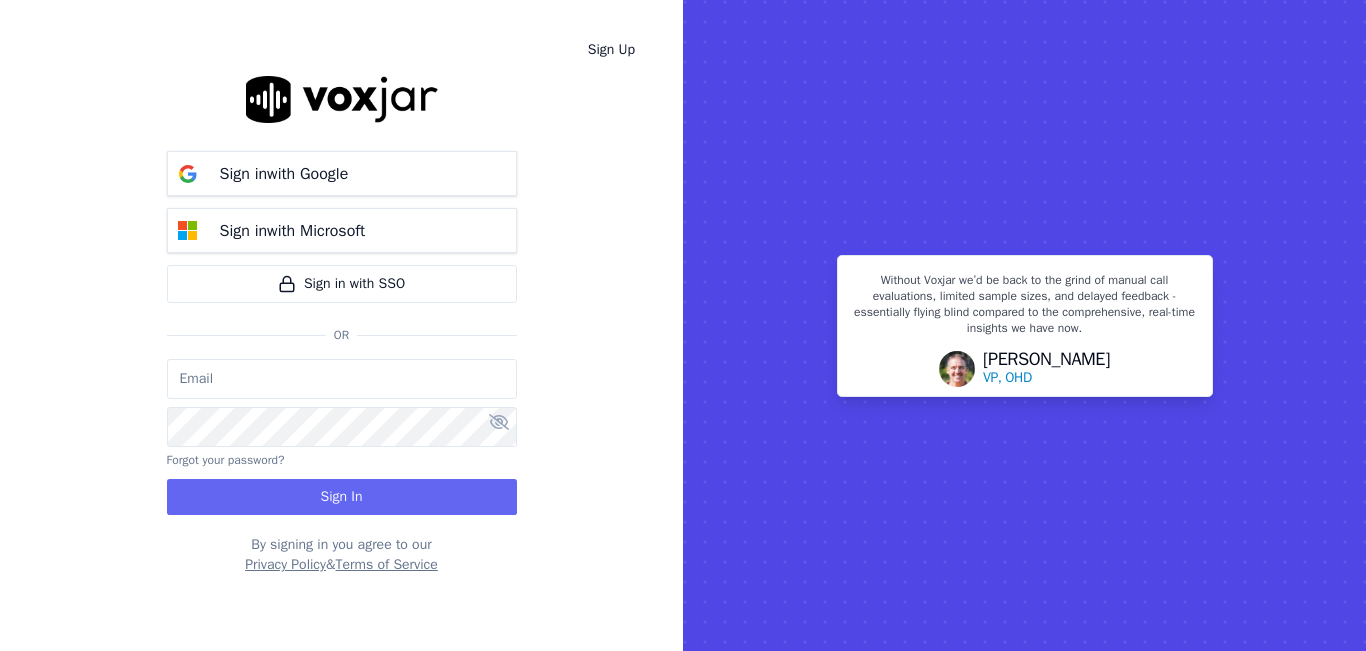type on "[PERSON_NAME][EMAIL_ADDRESS][PERSON_NAME][DOMAIN_NAME]" 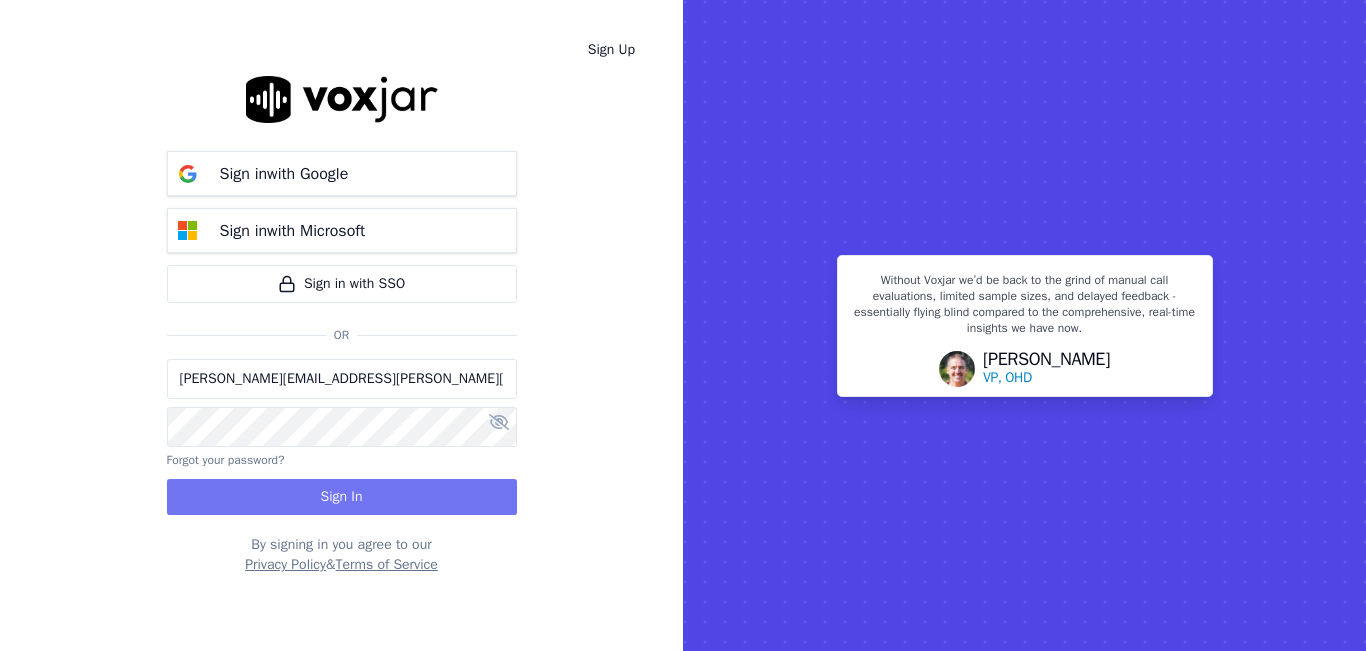 click on "Sign In" at bounding box center [342, 497] 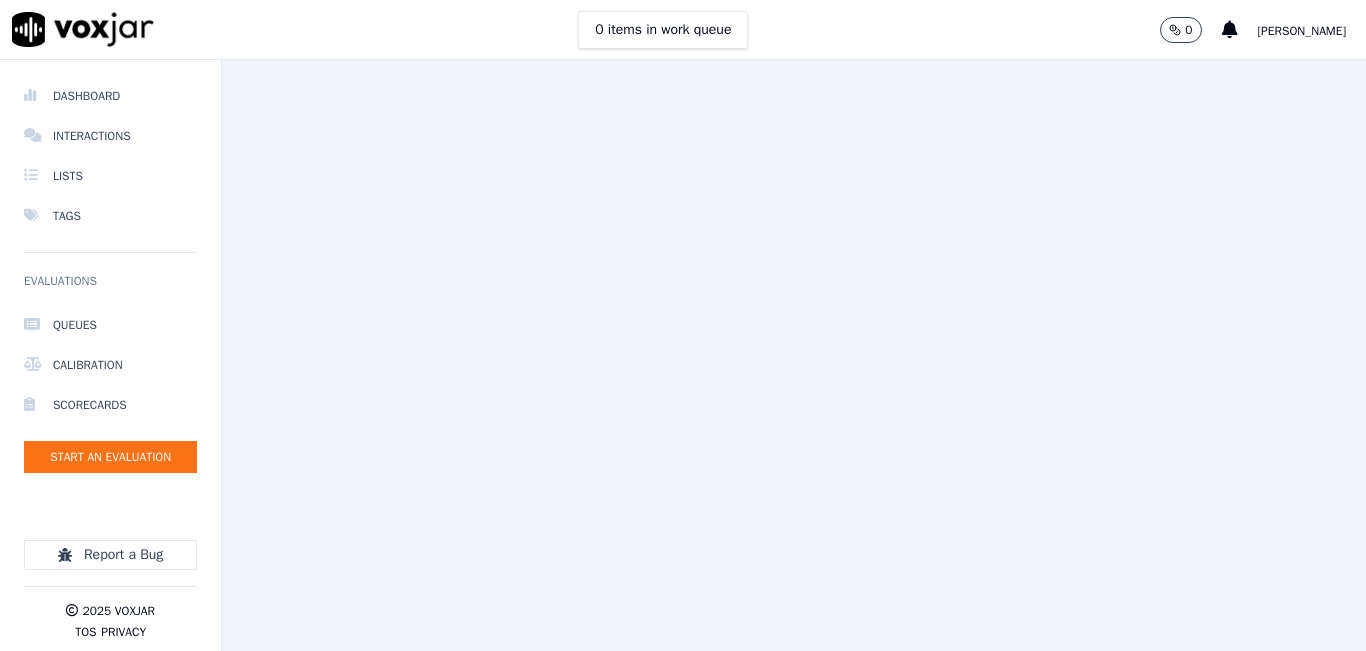 scroll, scrollTop: 0, scrollLeft: 0, axis: both 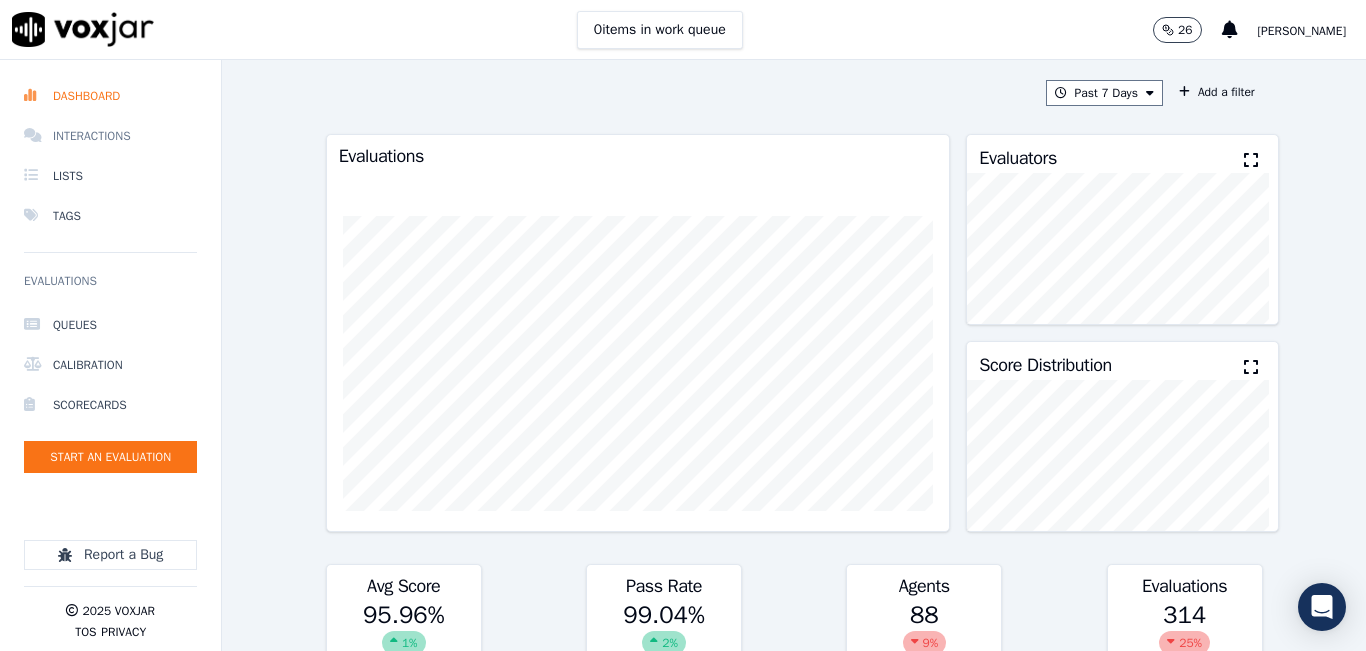 click on "Interactions" at bounding box center [110, 136] 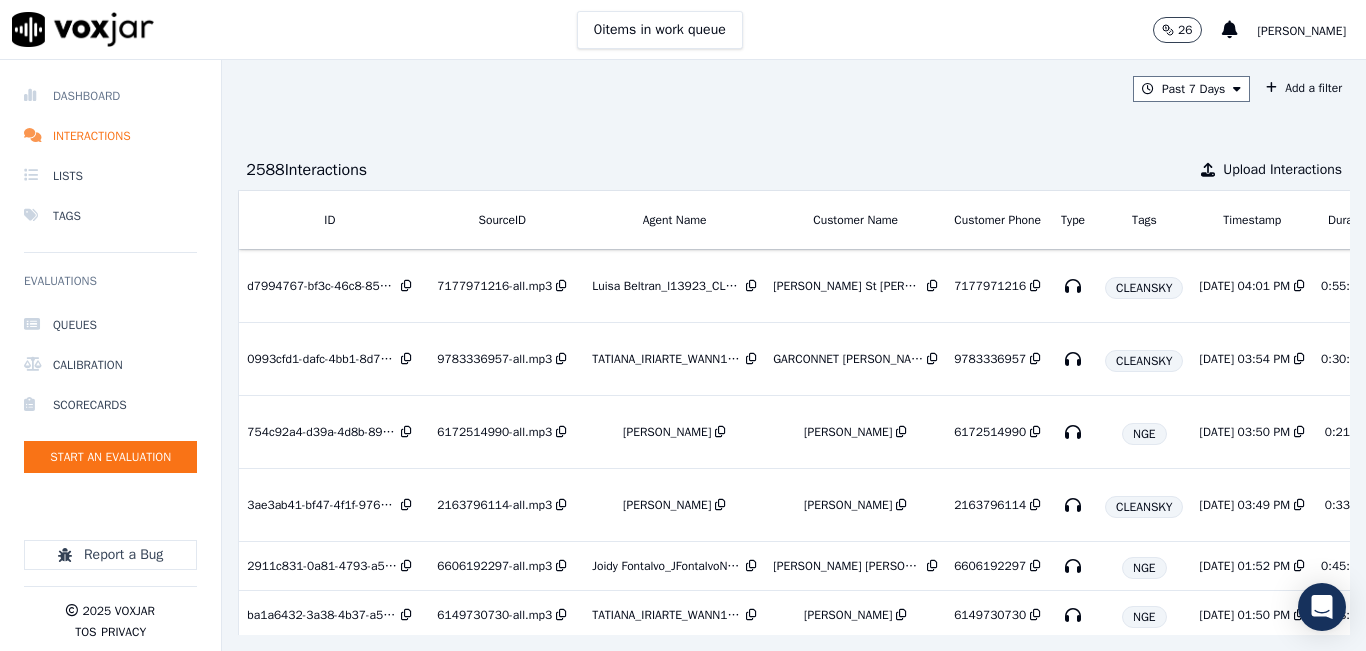 drag, startPoint x: 124, startPoint y: 88, endPoint x: 158, endPoint y: 98, distance: 35.44009 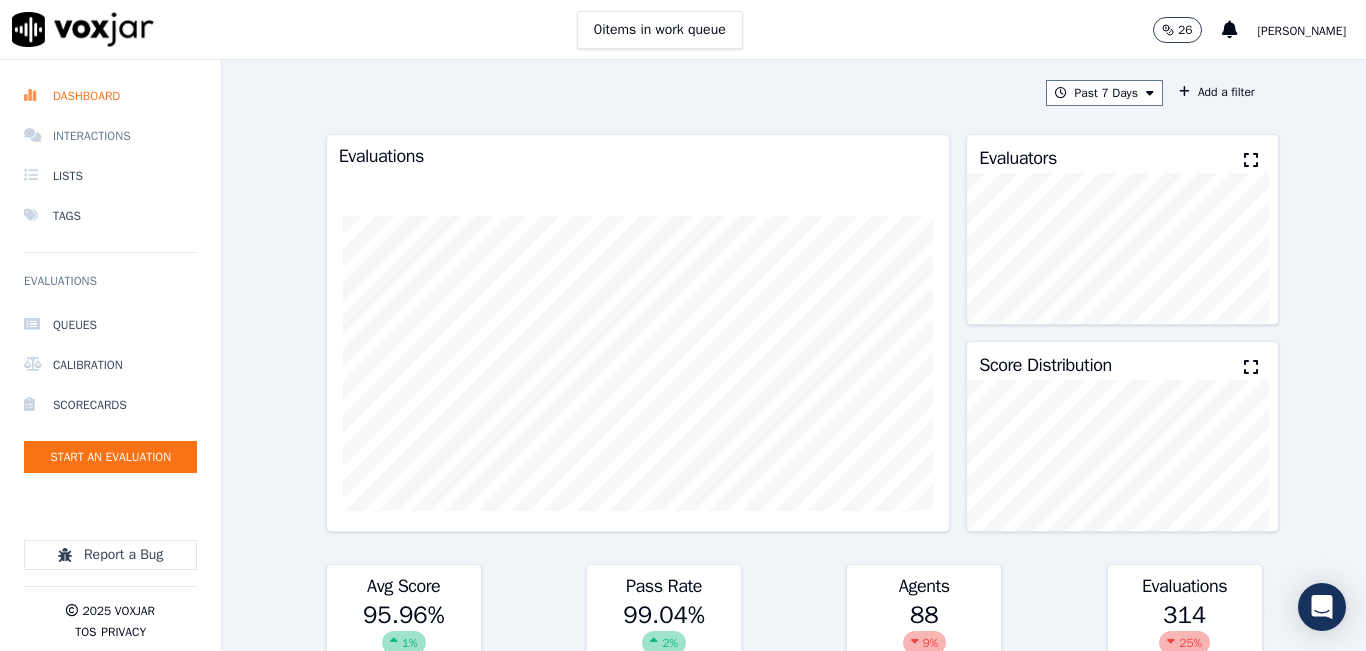 click on "Interactions" at bounding box center (110, 136) 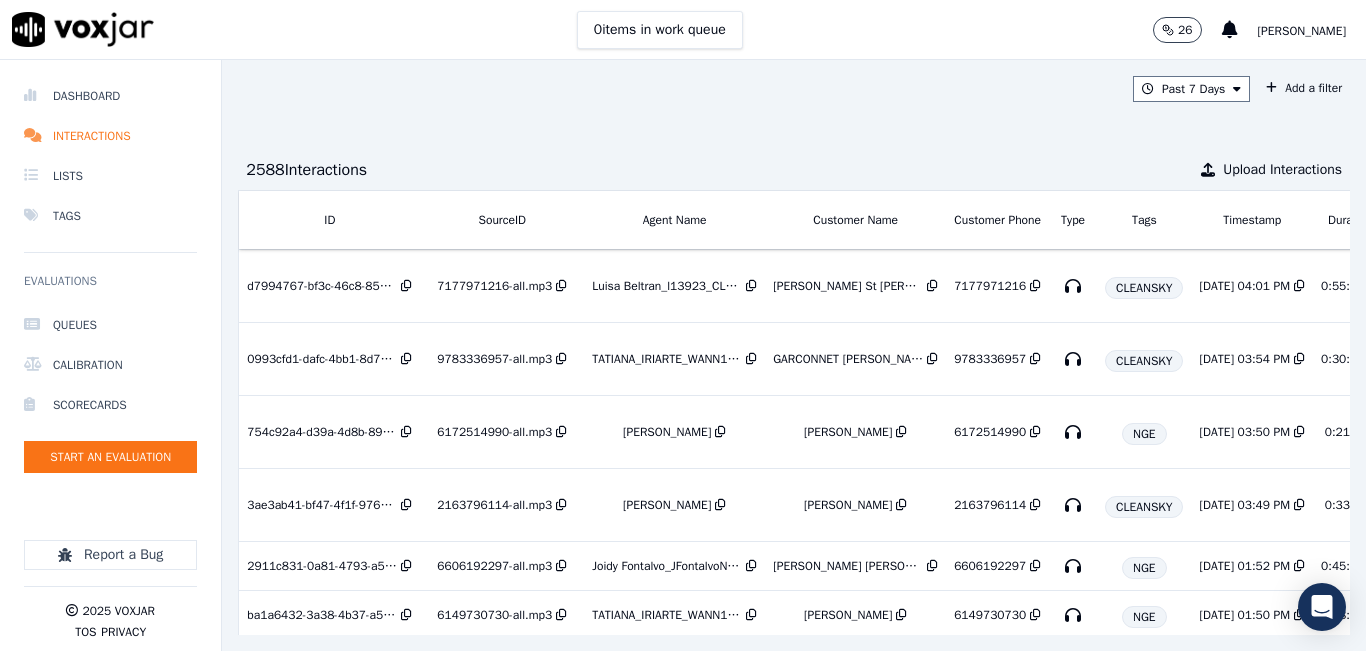 click on "[PERSON_NAME]" 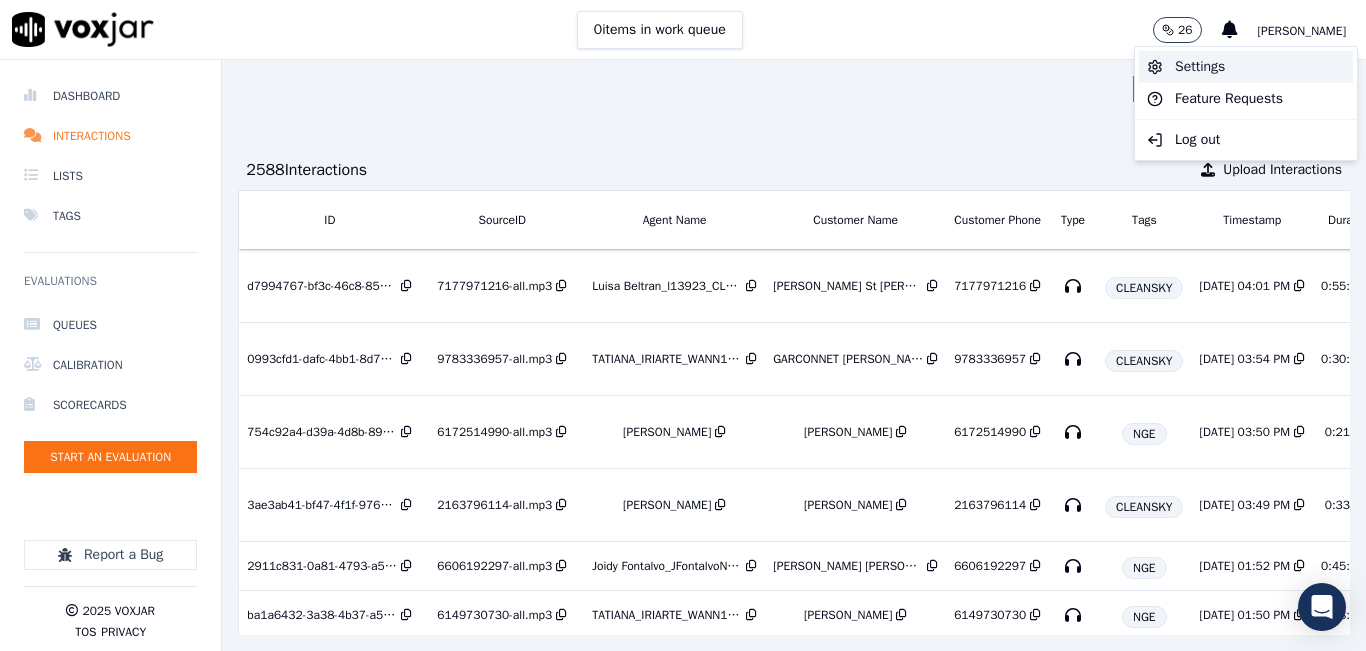 click on "Settings" at bounding box center (1246, 67) 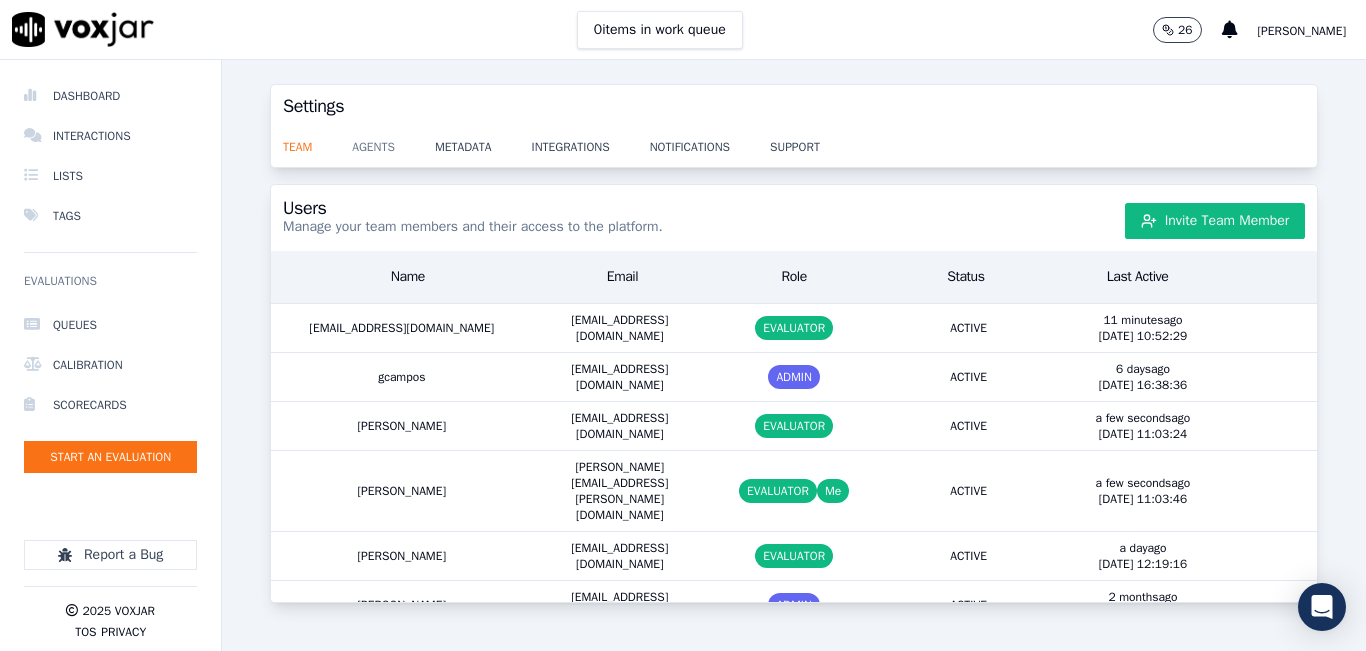 click on "agents" at bounding box center (393, 141) 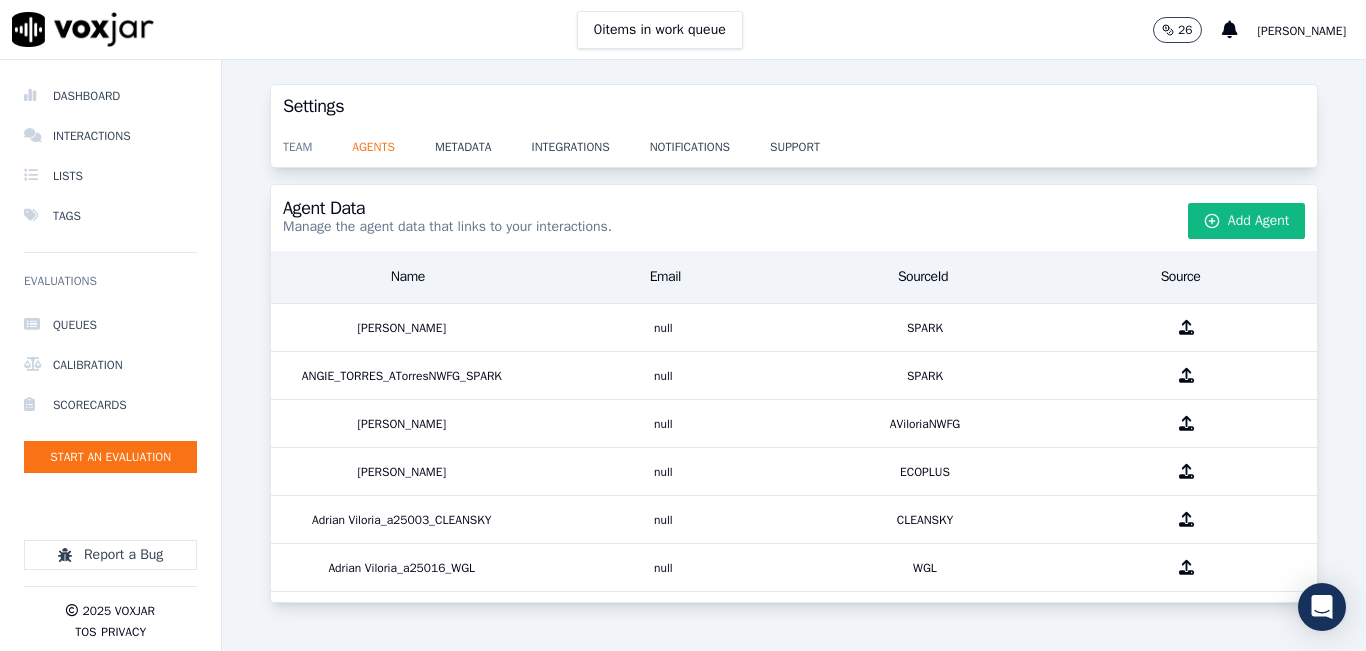 click on "team" at bounding box center (317, 141) 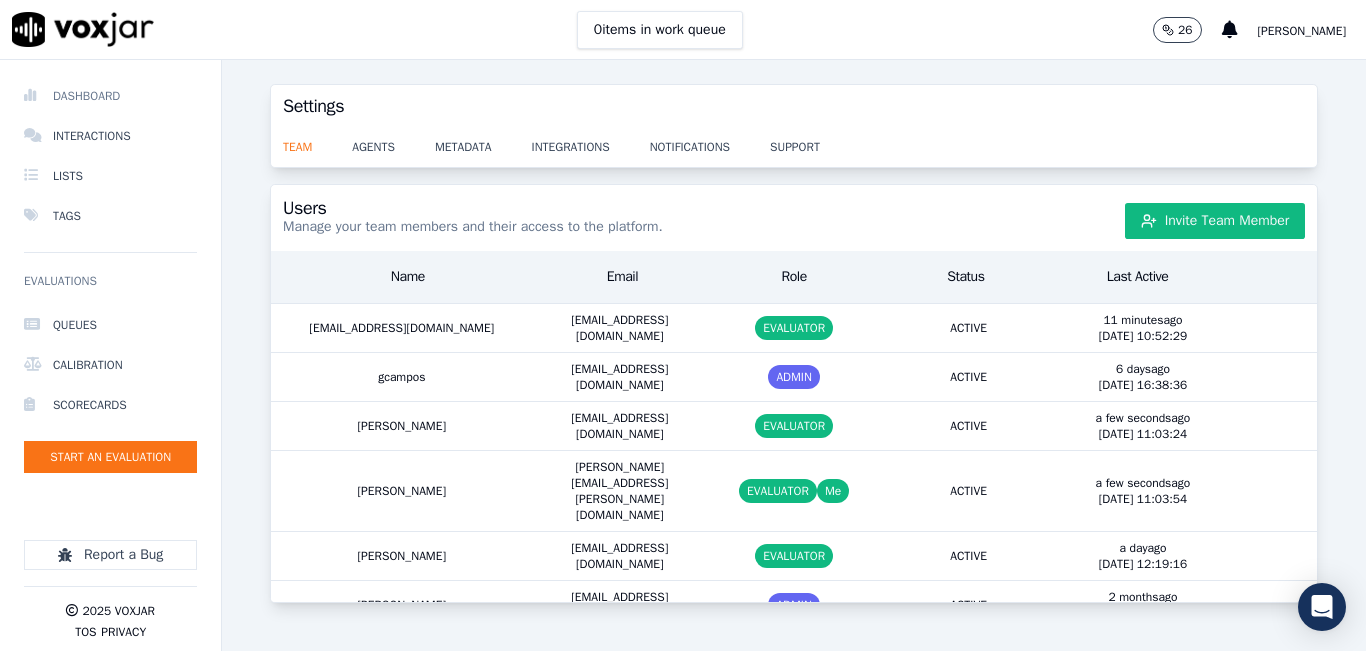 click on "Dashboard" at bounding box center [110, 96] 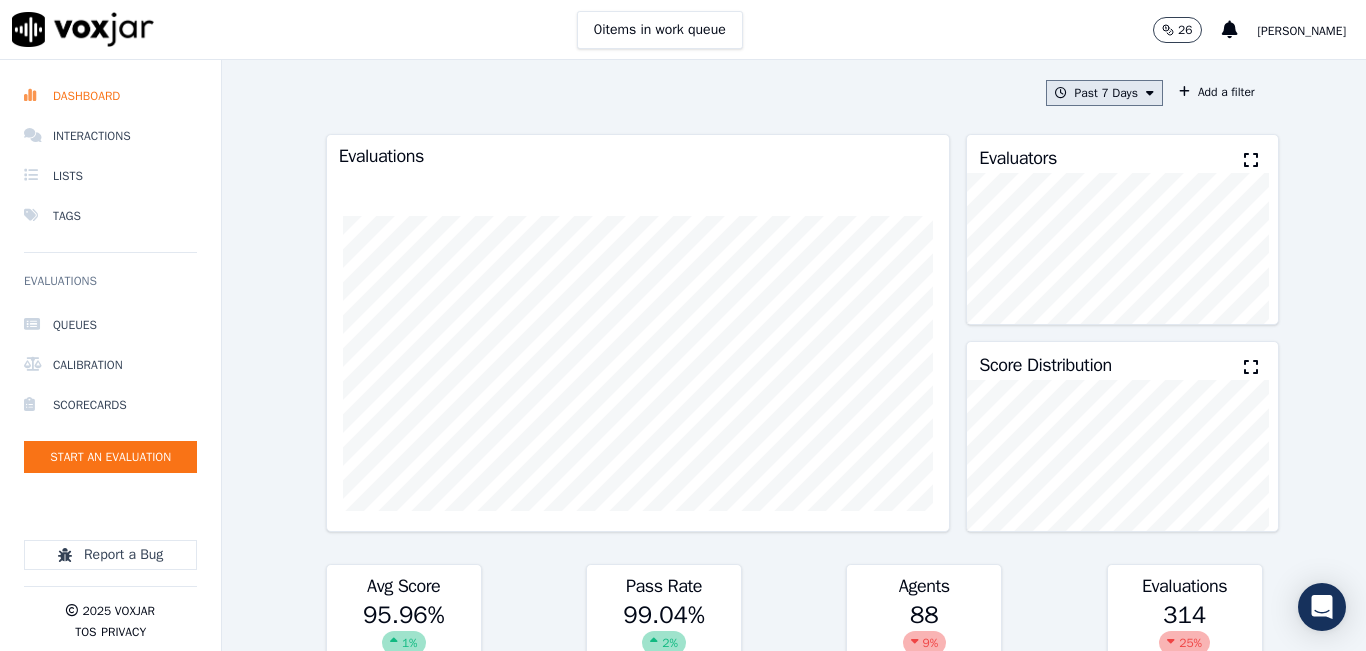 click on "Past 7 Days" at bounding box center (1104, 93) 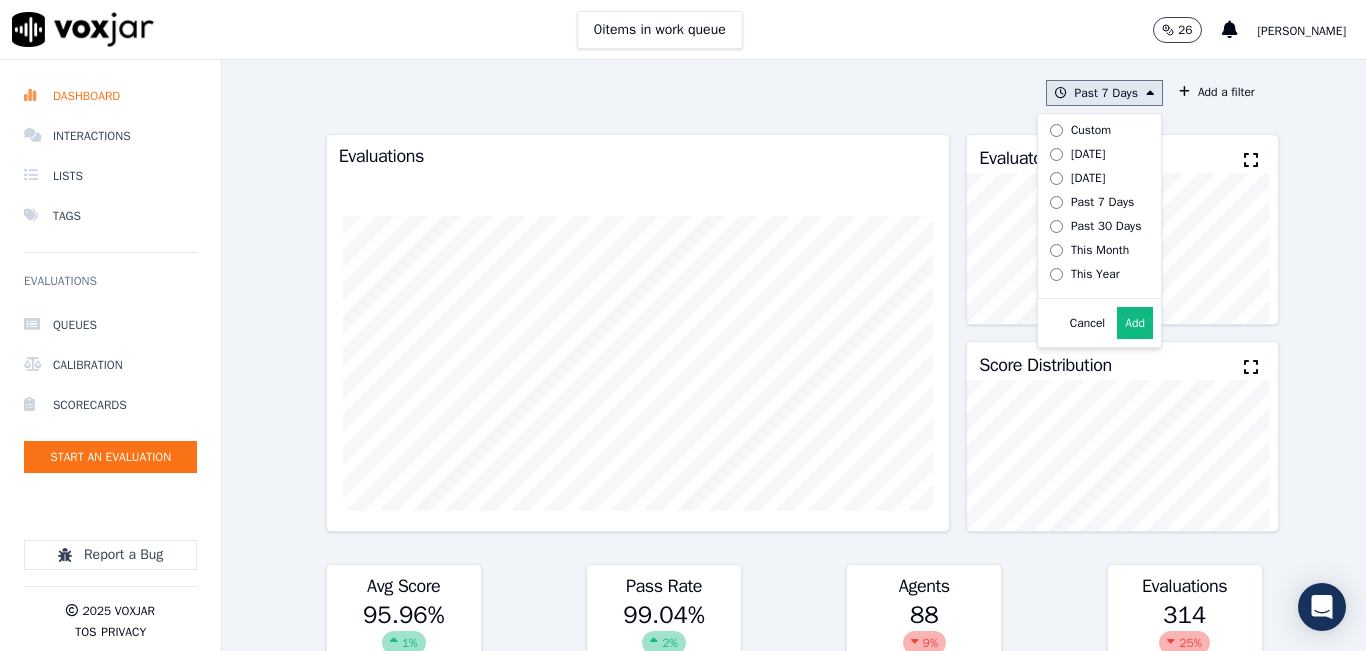 click on "Add" at bounding box center (1135, 323) 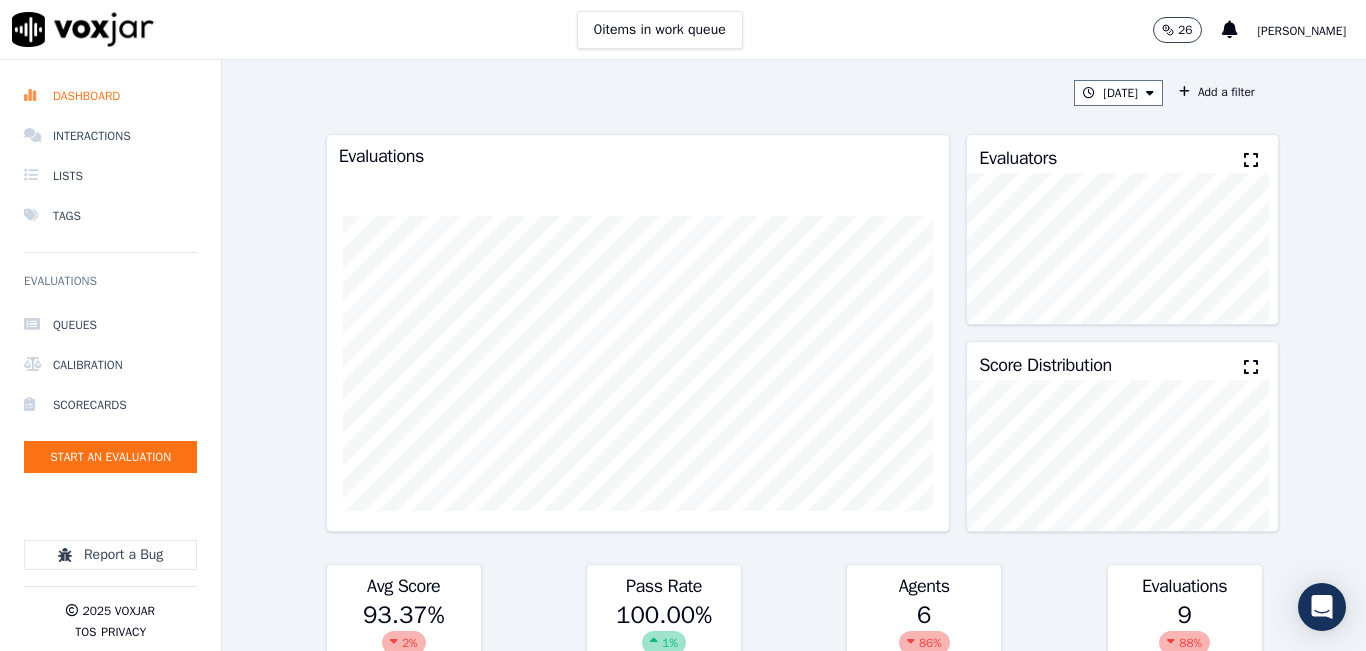 click at bounding box center (1251, 160) 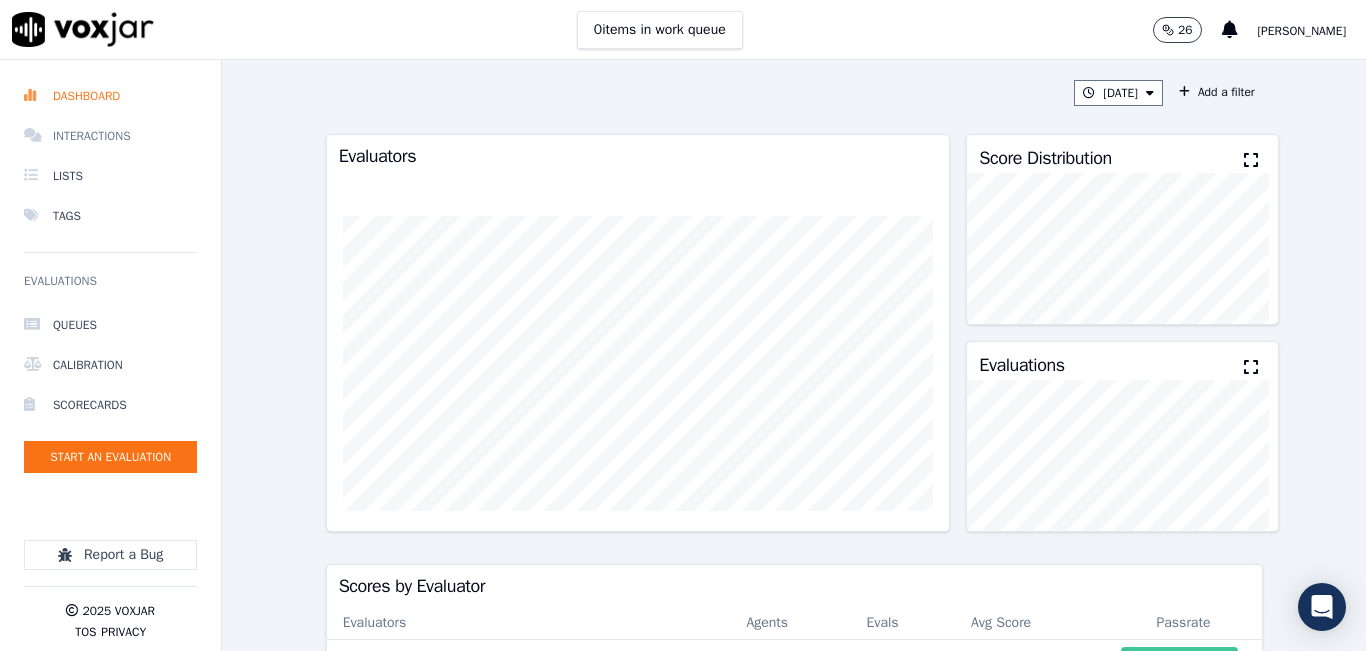click on "Interactions" at bounding box center (110, 136) 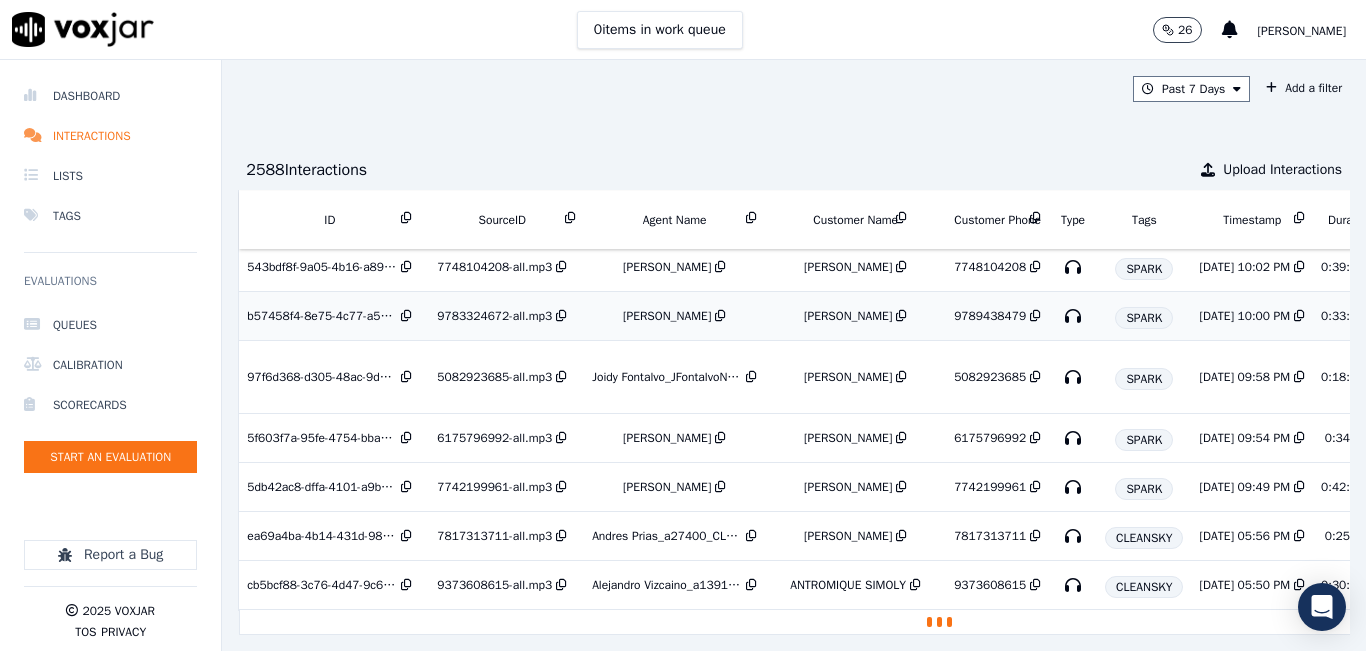 scroll, scrollTop: 785, scrollLeft: 0, axis: vertical 